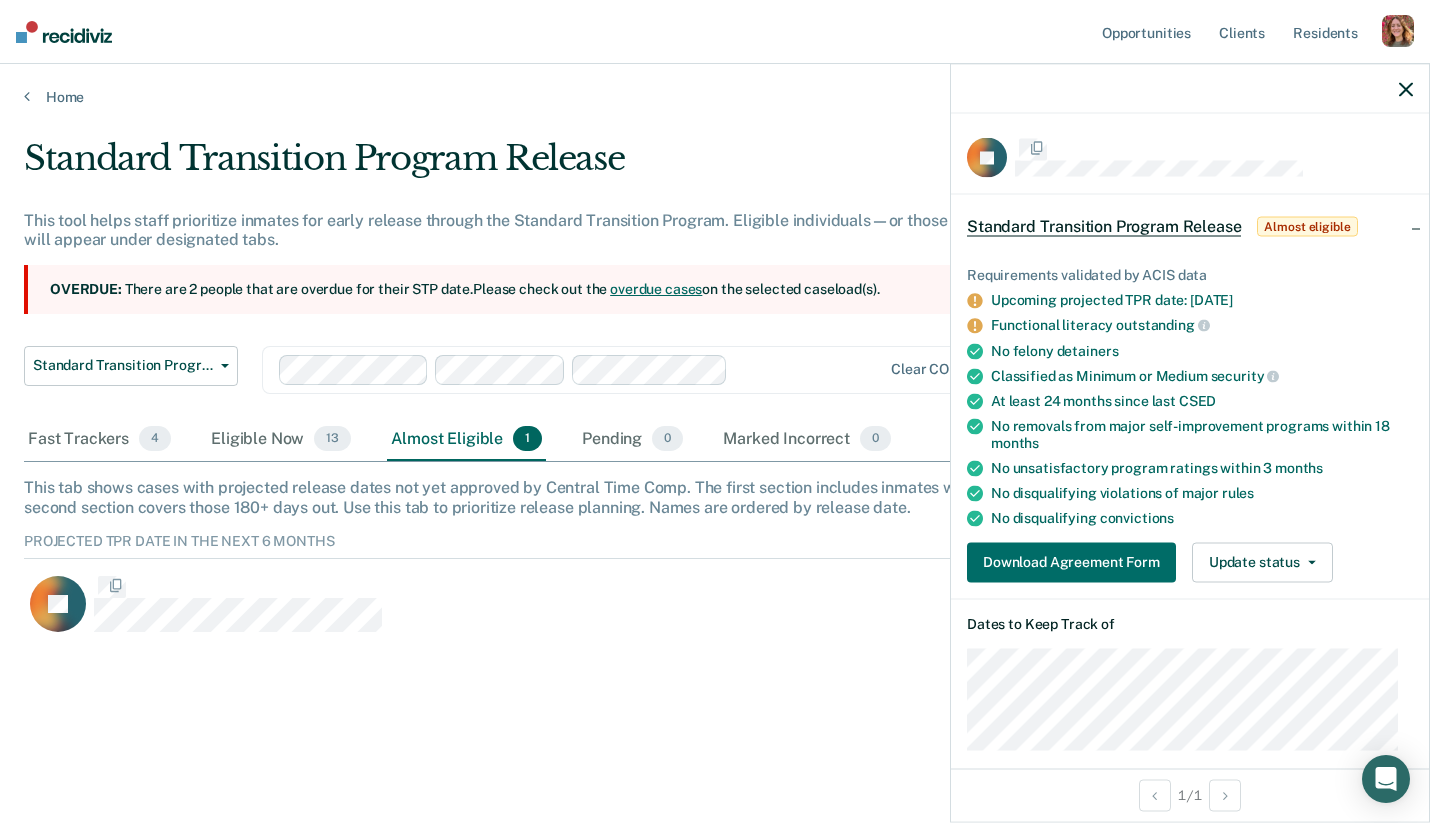 scroll, scrollTop: 0, scrollLeft: 0, axis: both 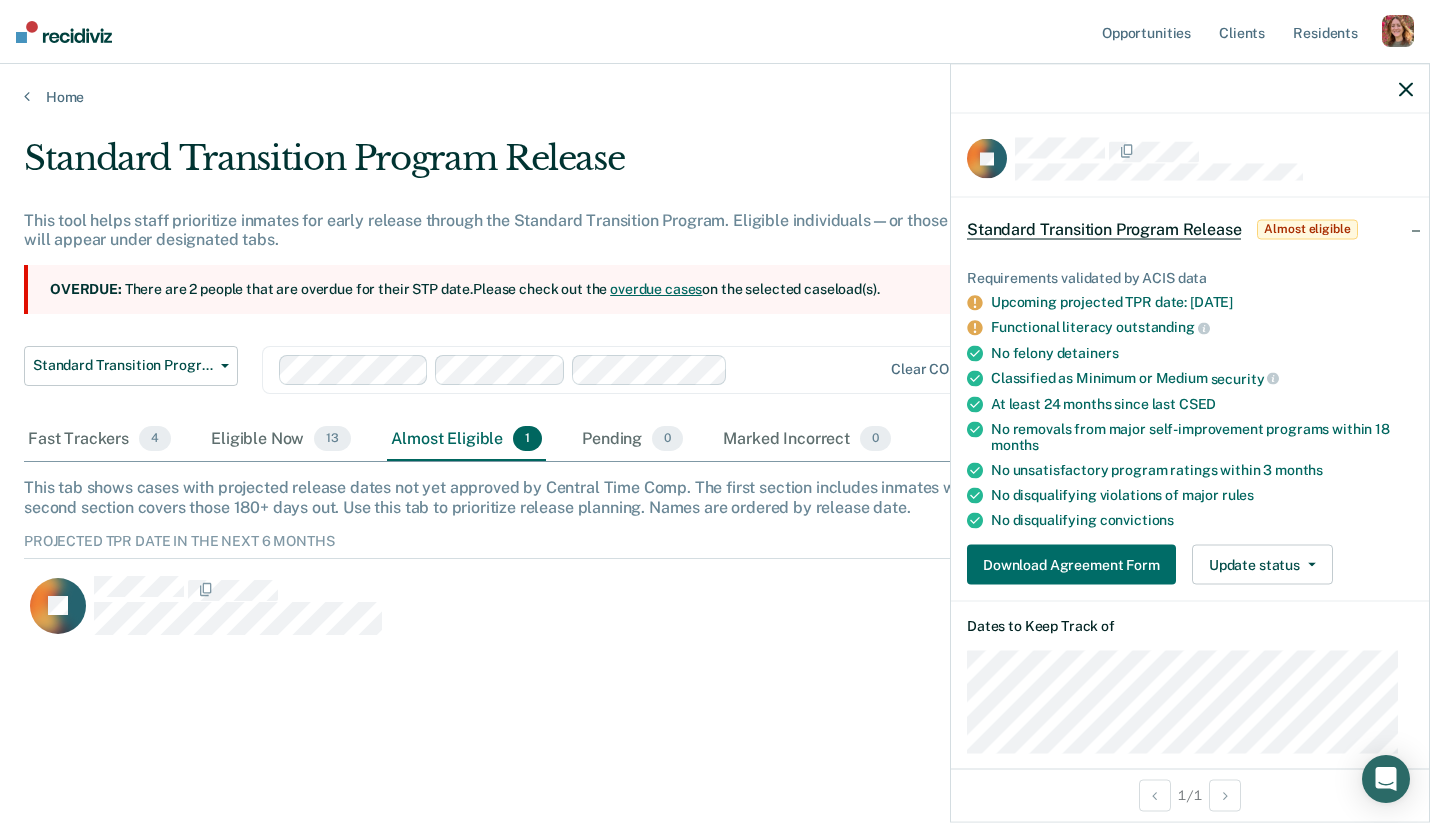 click at bounding box center [1398, 31] 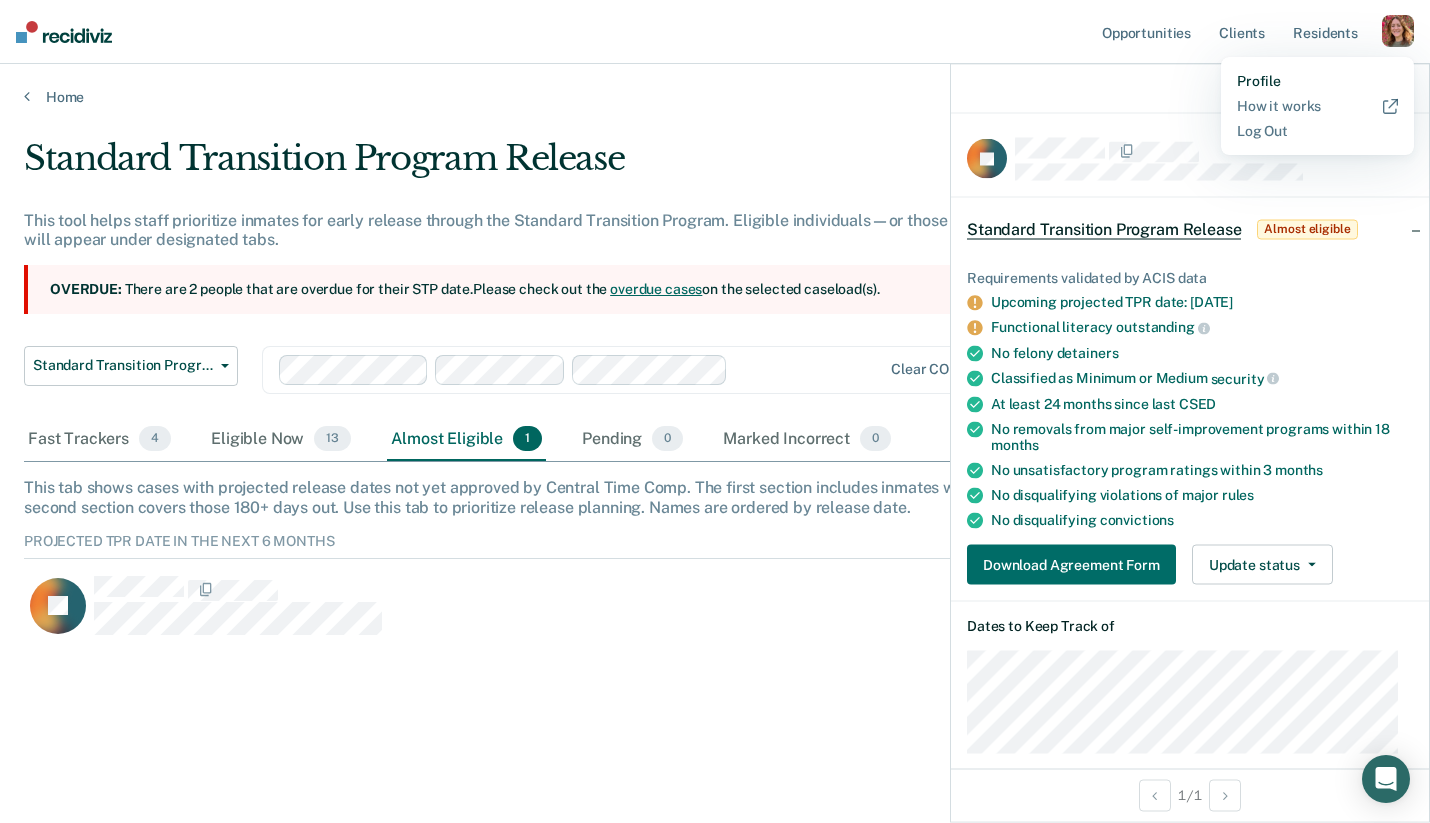 click on "Profile" at bounding box center (1317, 81) 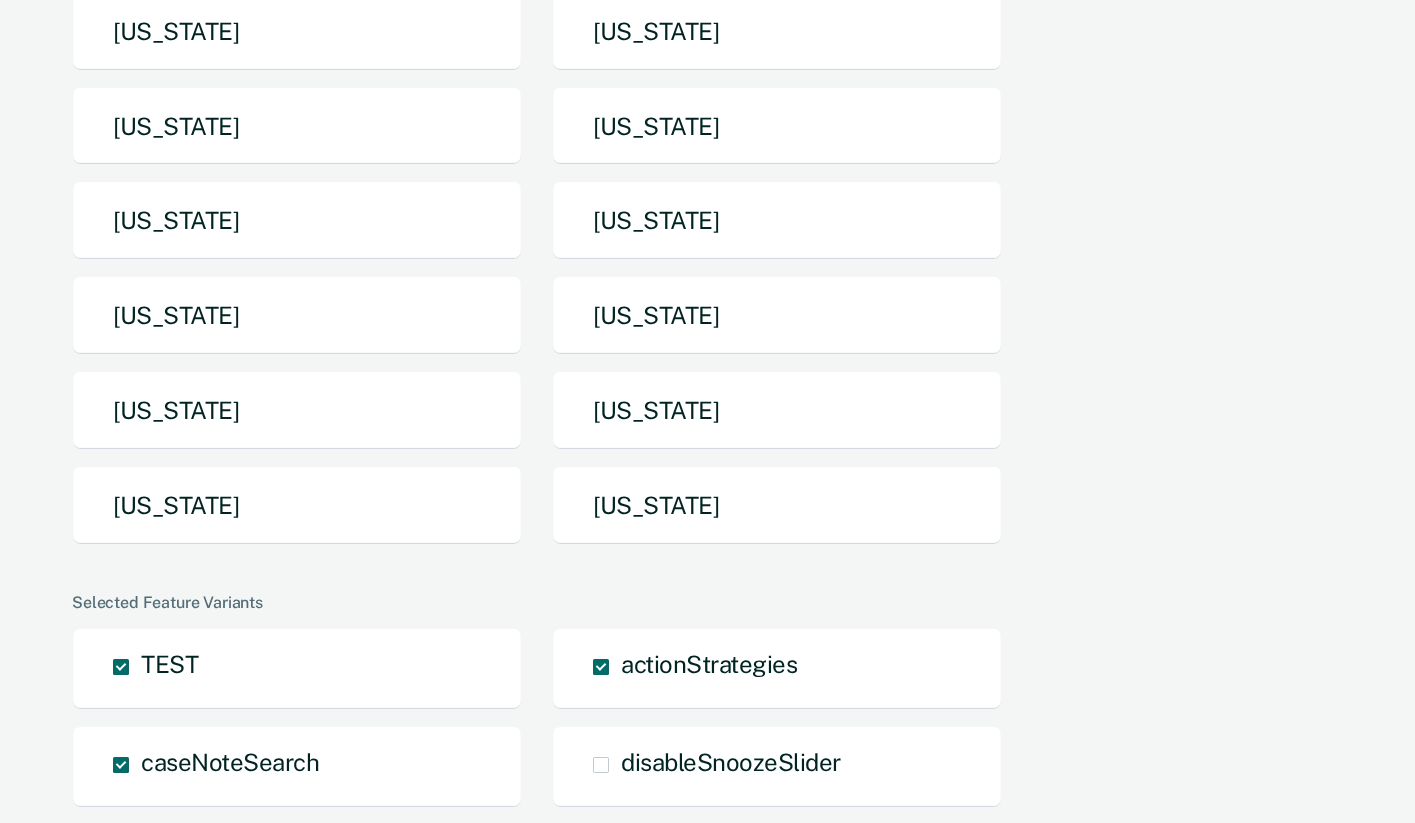 scroll, scrollTop: 327, scrollLeft: 0, axis: vertical 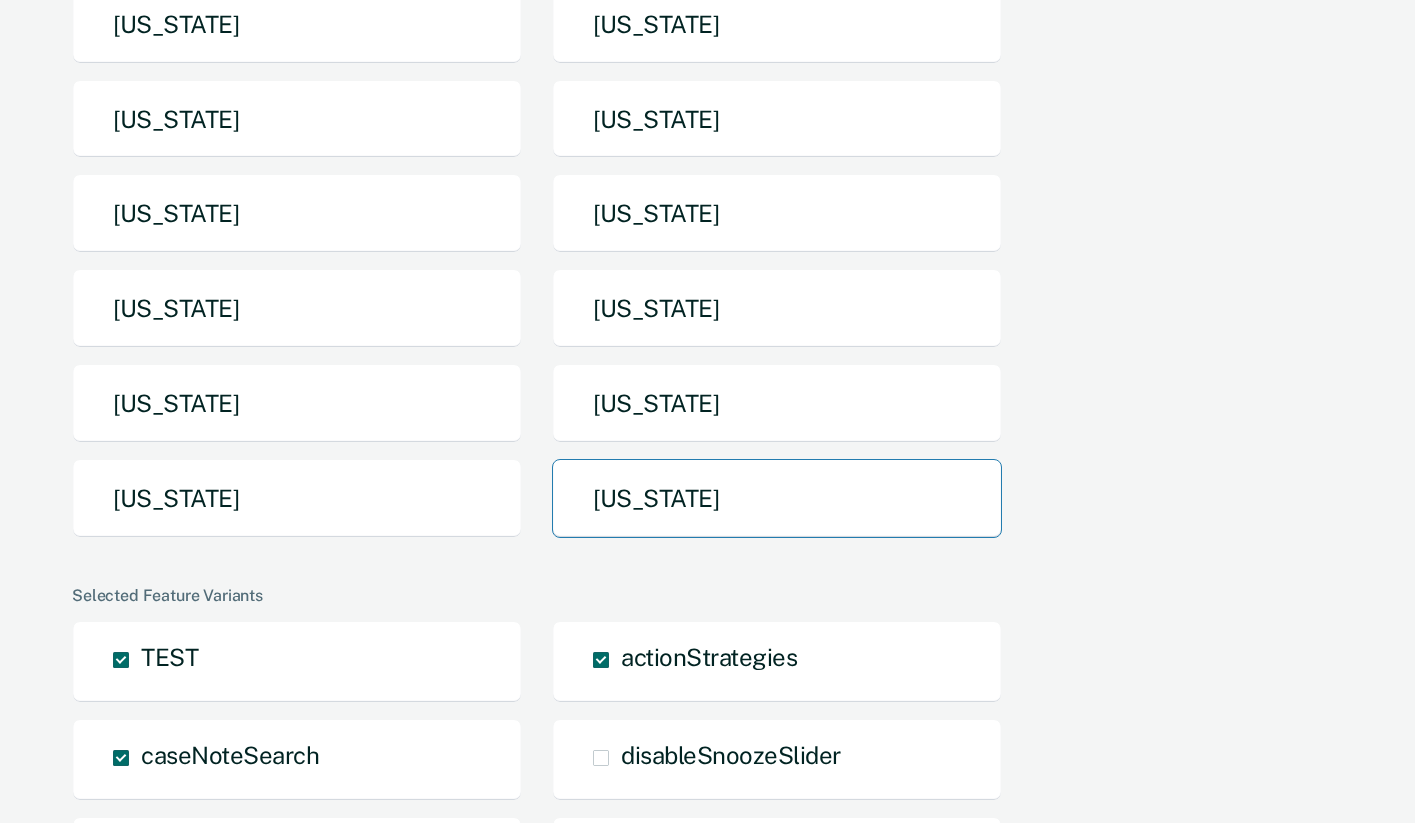 click on "[US_STATE]" at bounding box center [777, 498] 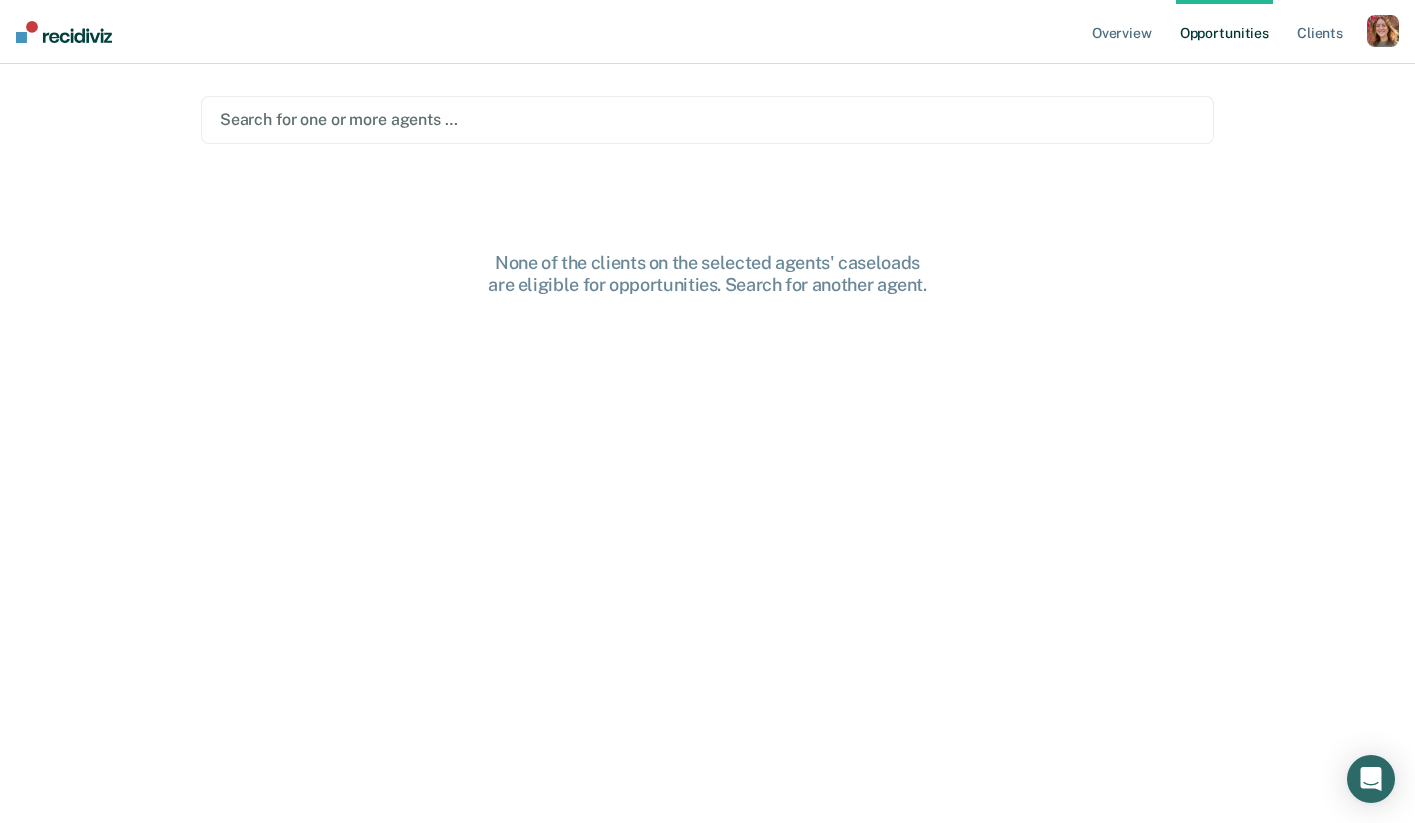click on "Opportunities" at bounding box center [1224, 32] 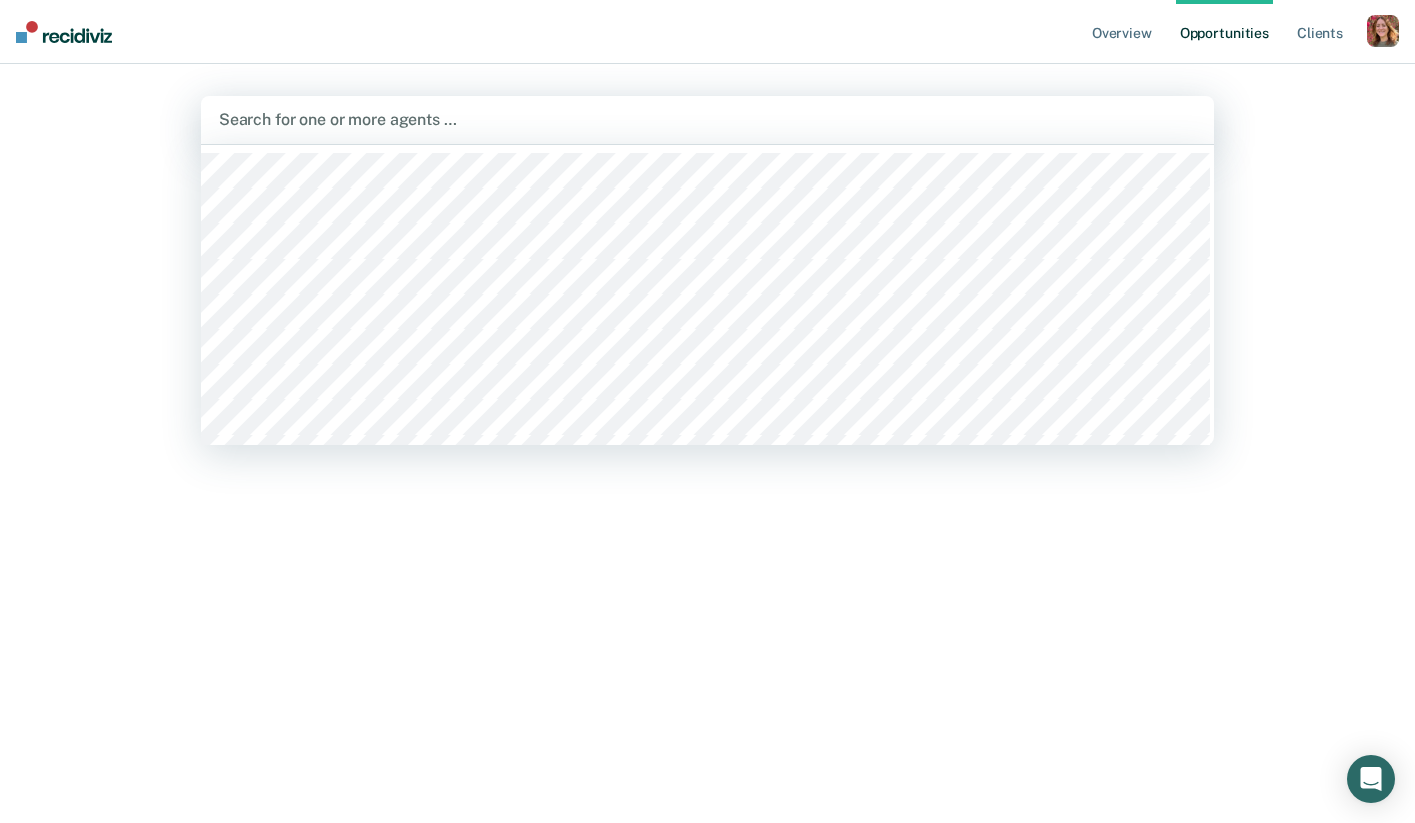 click at bounding box center (707, 119) 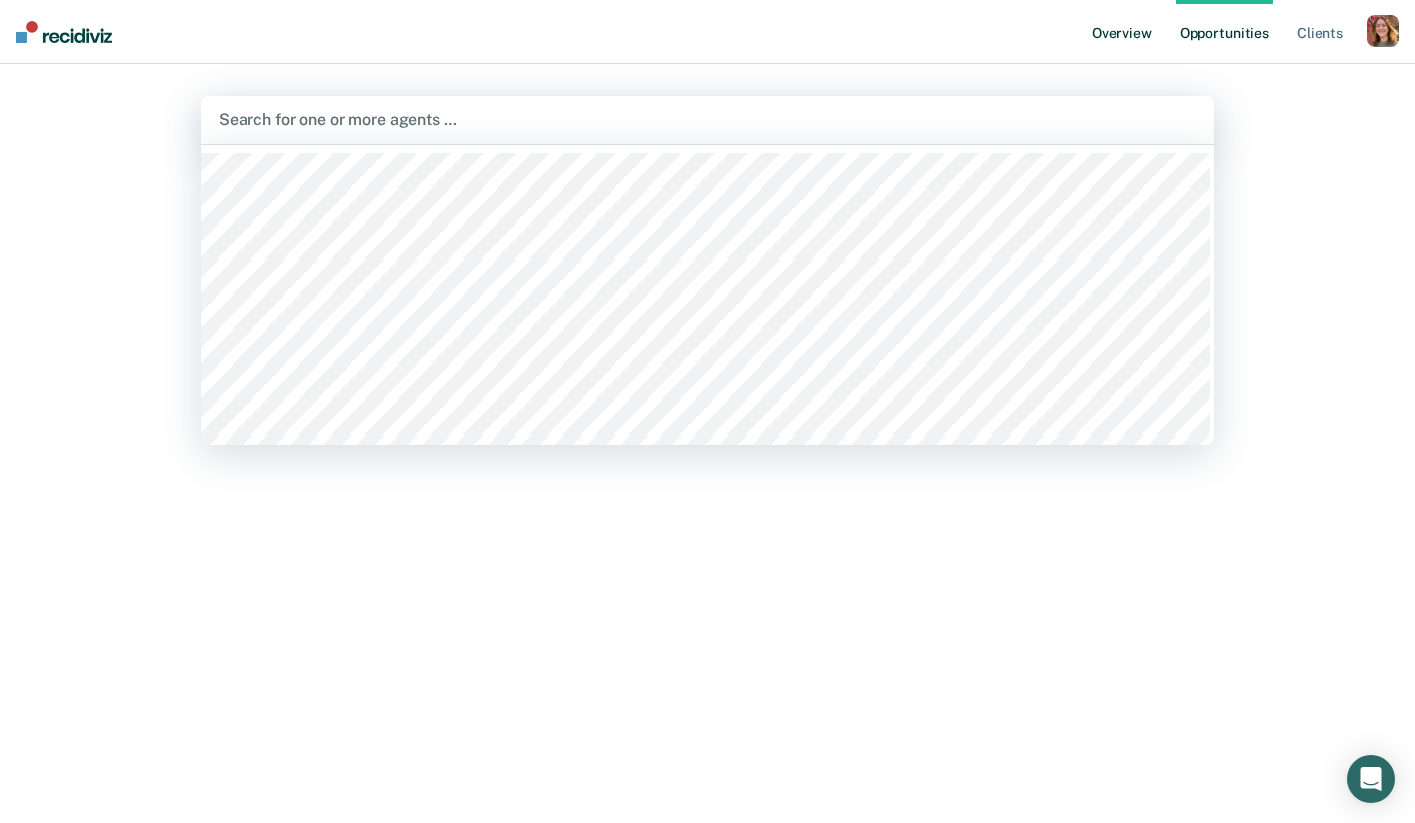 click on "Overview" at bounding box center [1122, 32] 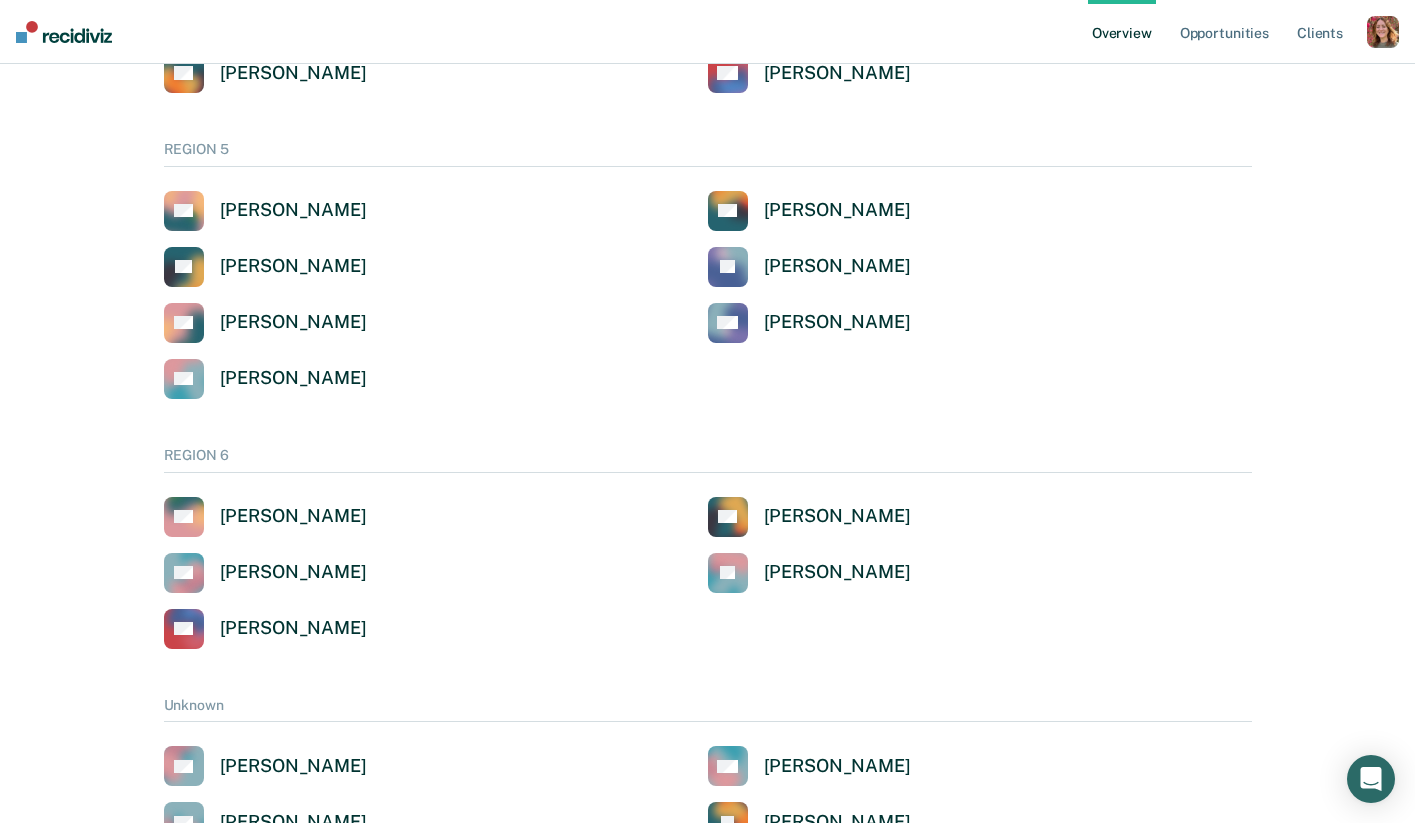 scroll, scrollTop: 2119, scrollLeft: 0, axis: vertical 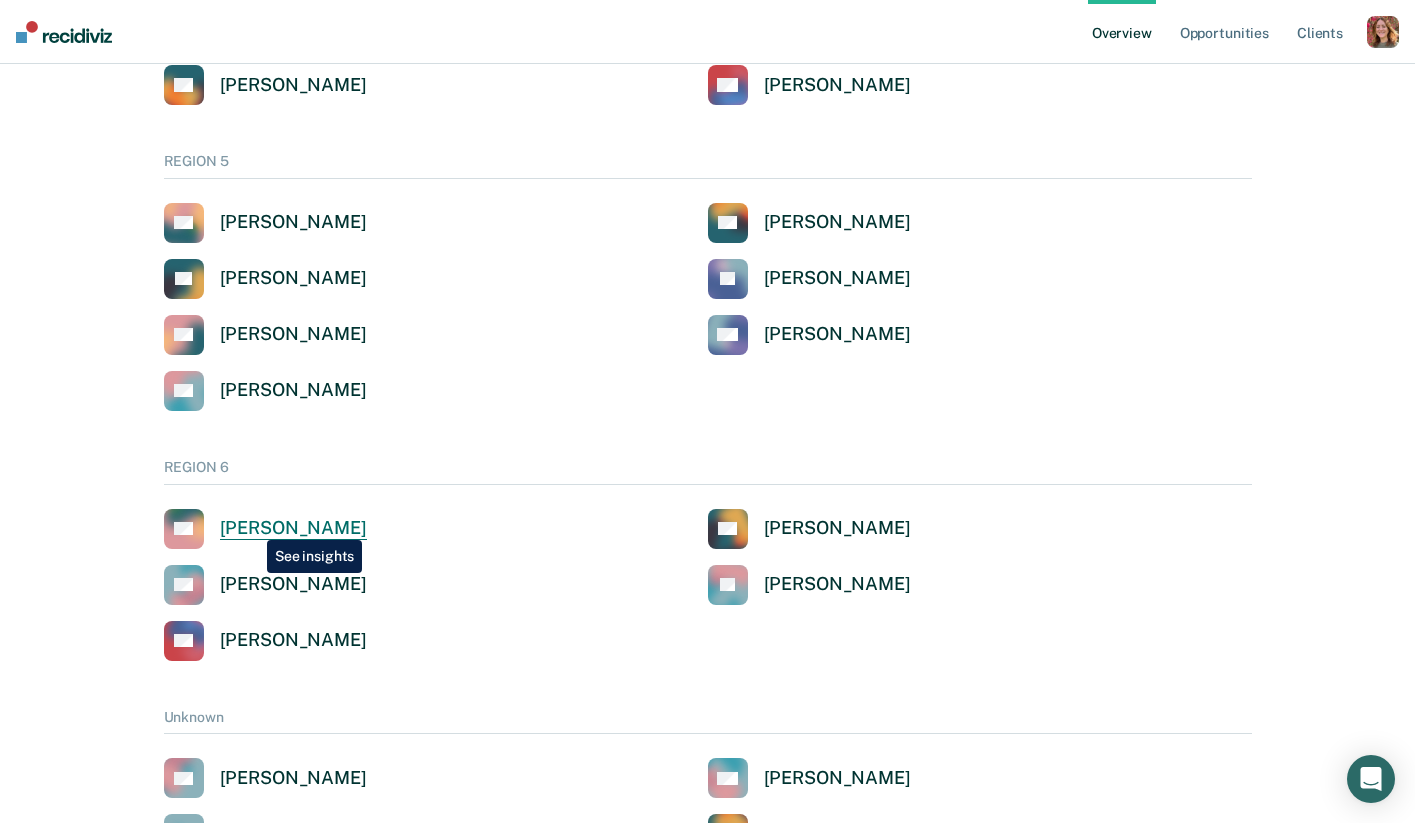 click on "[PERSON_NAME]" at bounding box center [293, 528] 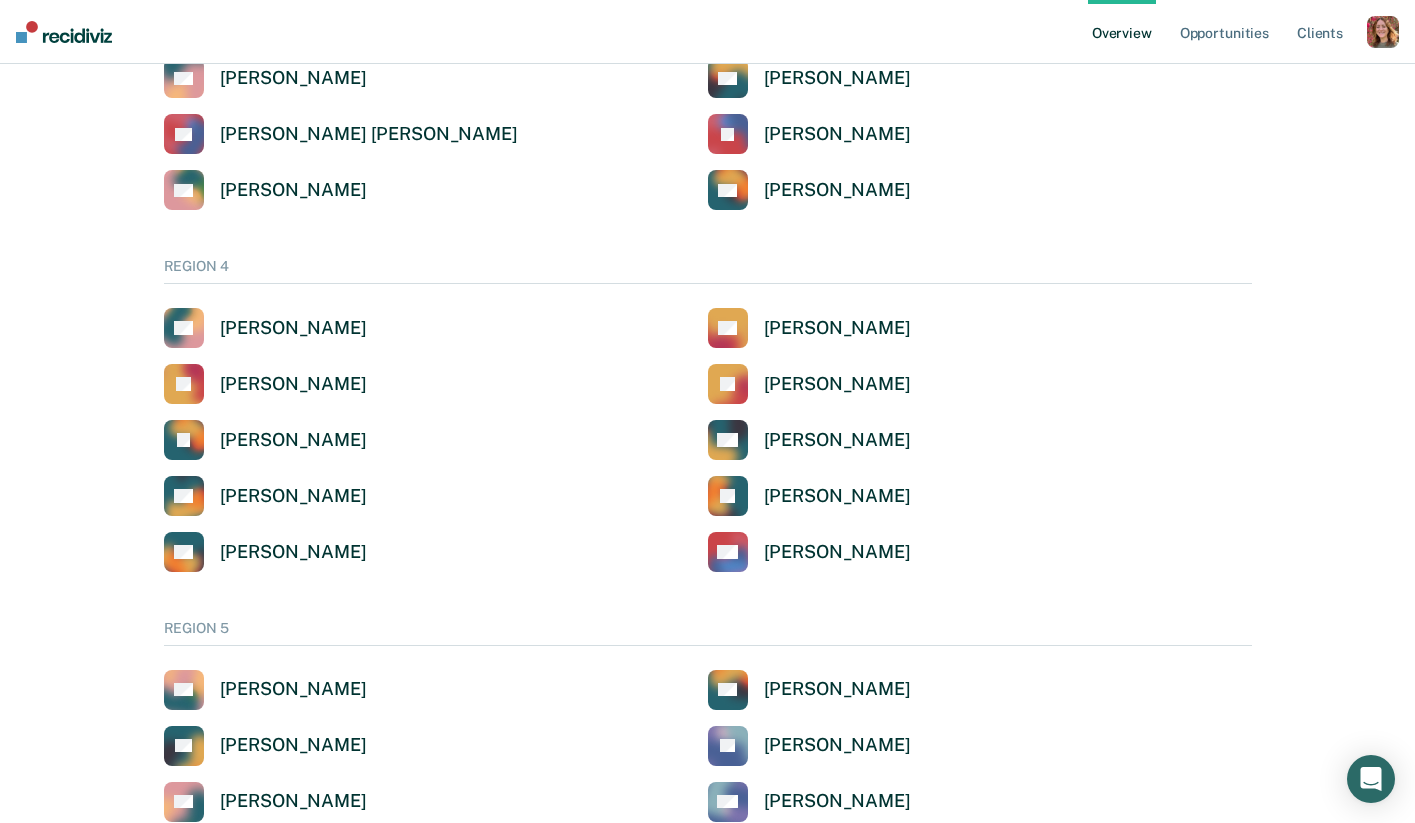 scroll, scrollTop: 1651, scrollLeft: 0, axis: vertical 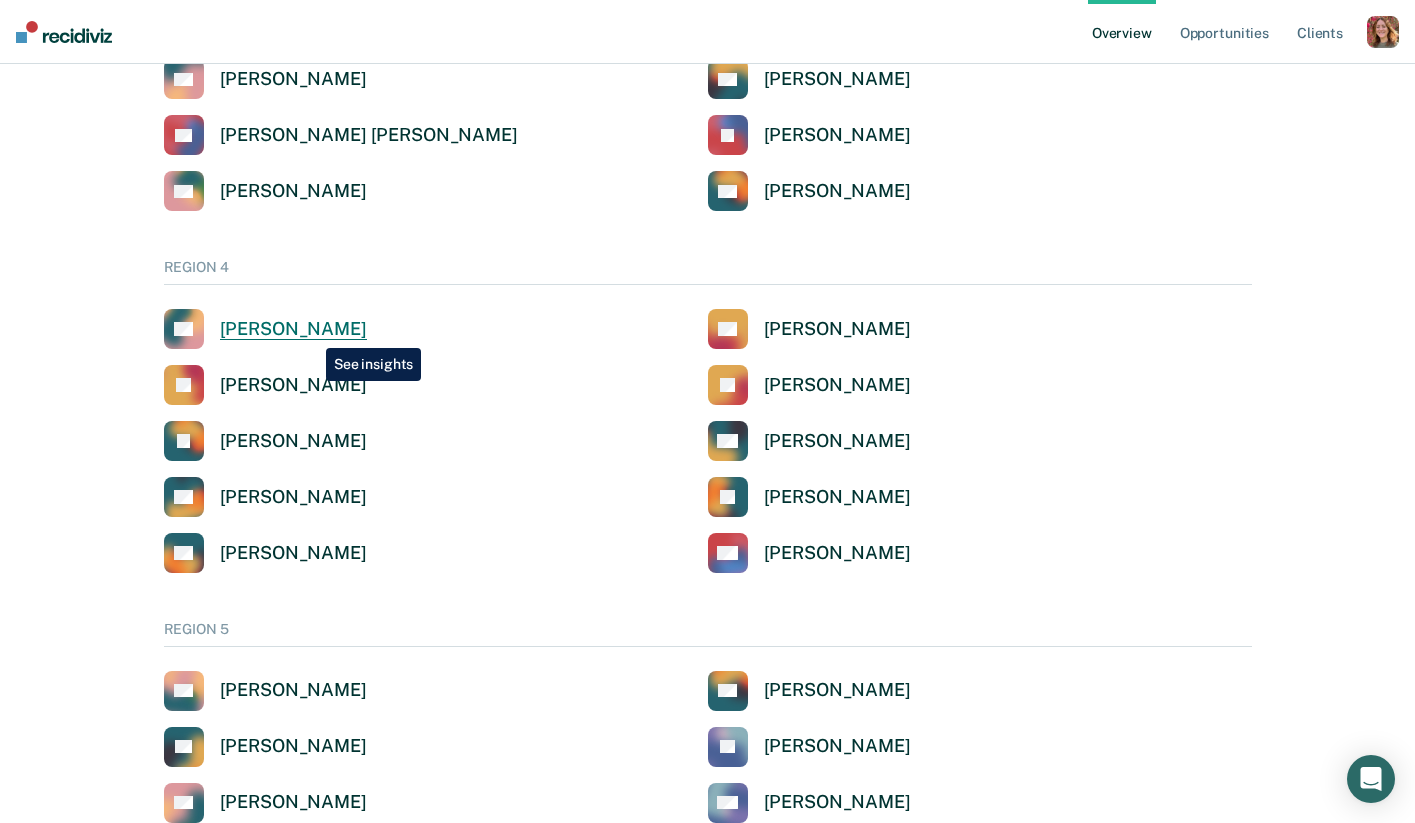 click on "[PERSON_NAME]" at bounding box center (293, 329) 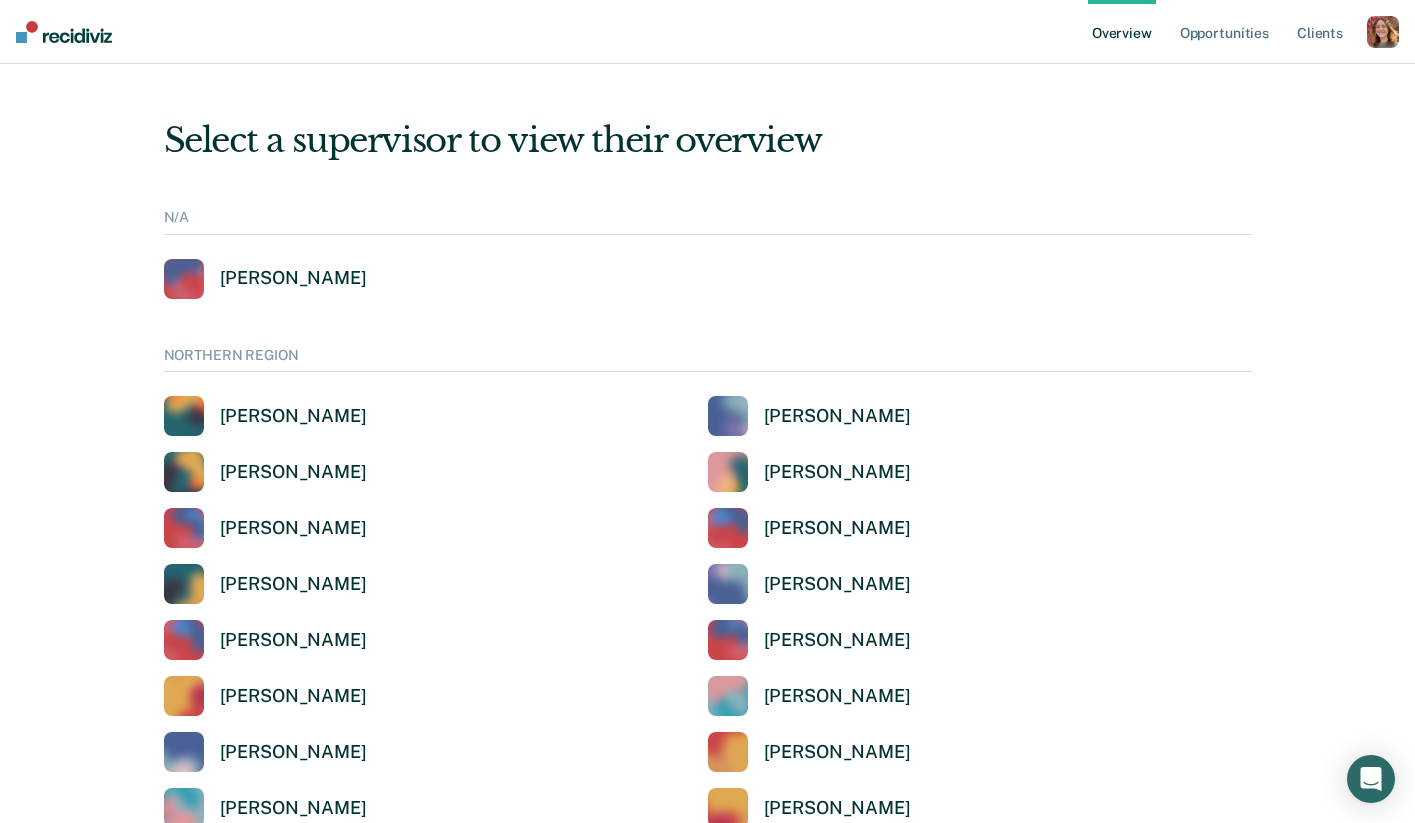 scroll, scrollTop: 1651, scrollLeft: 0, axis: vertical 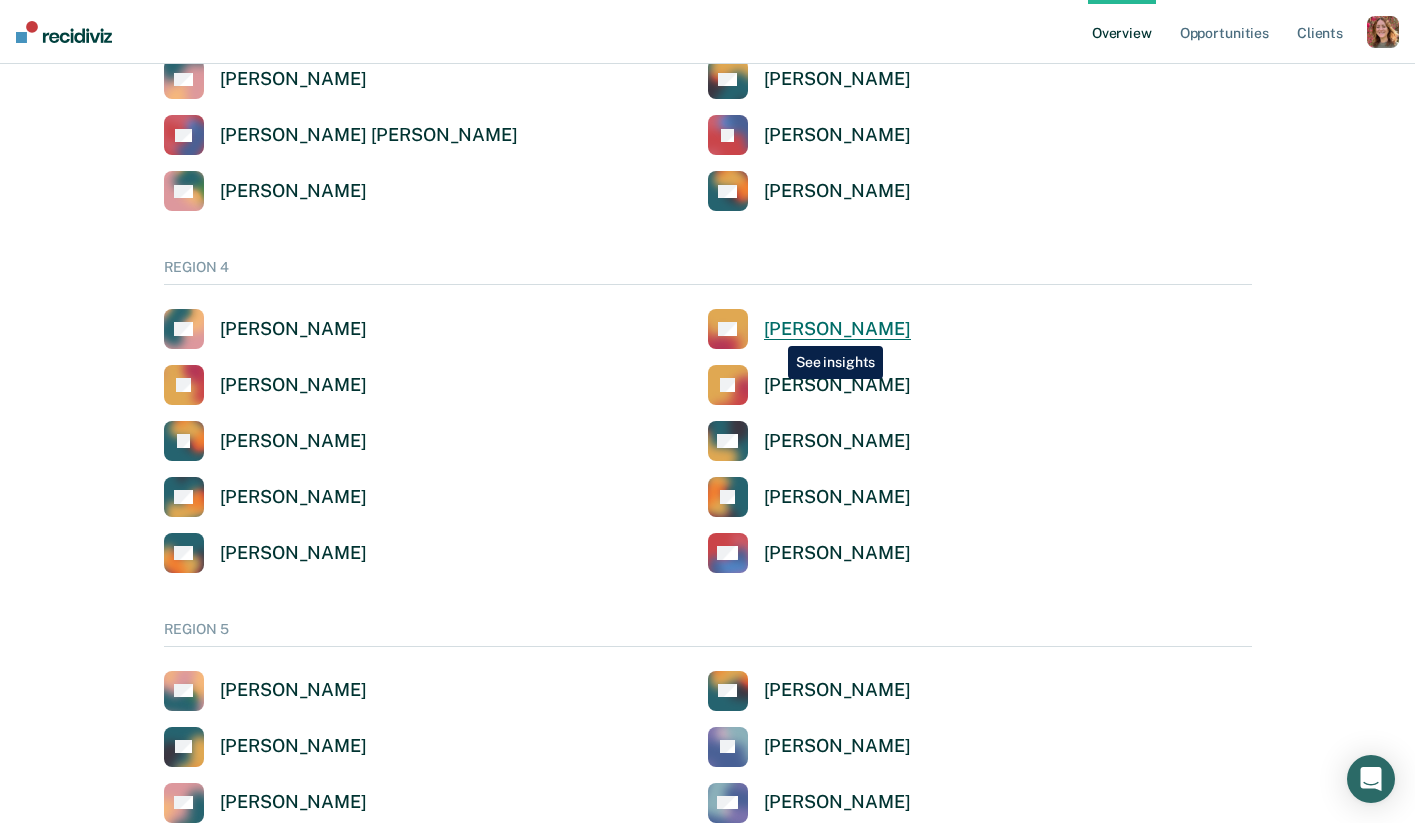 click on "[PERSON_NAME]" at bounding box center [837, 329] 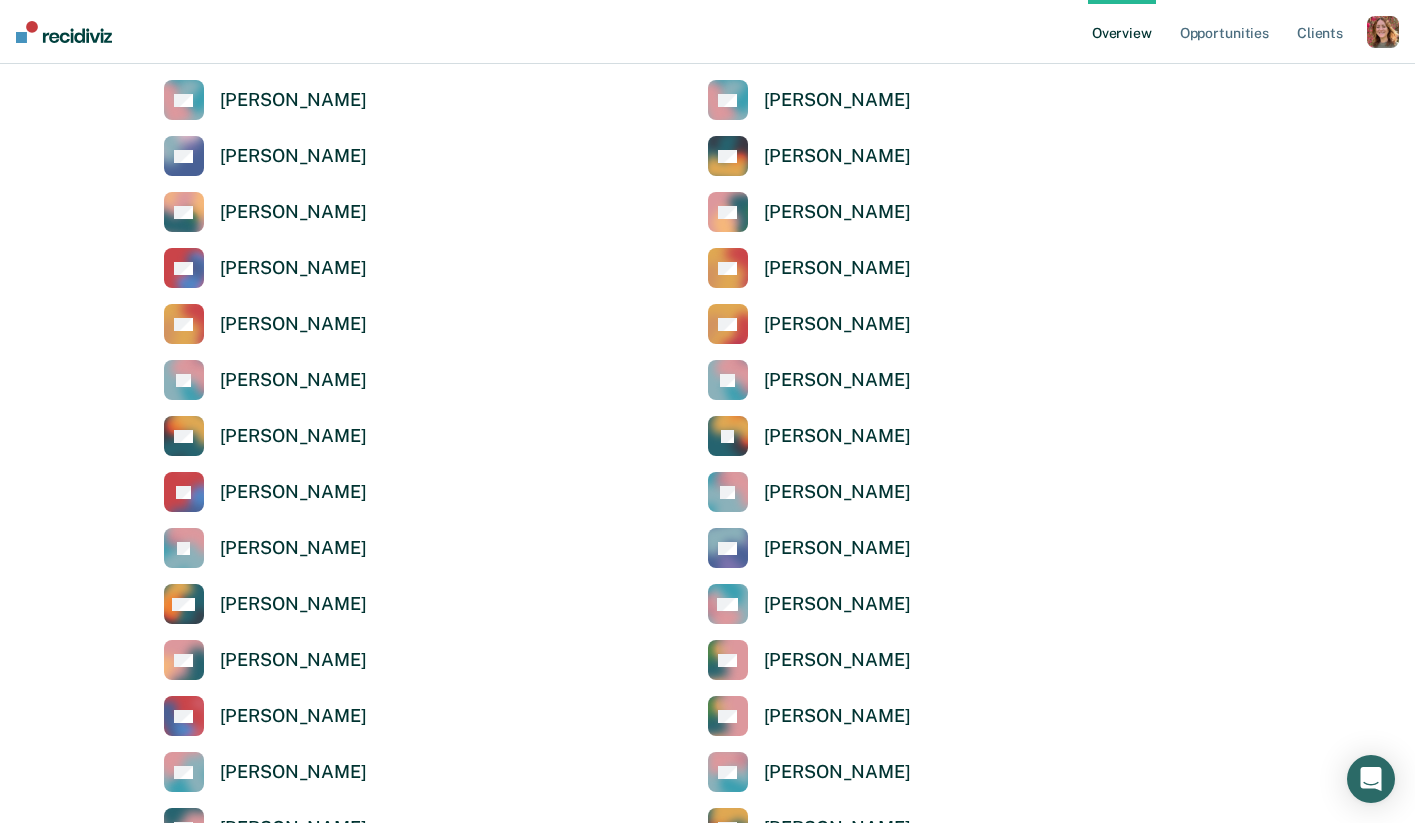 scroll, scrollTop: 901, scrollLeft: 0, axis: vertical 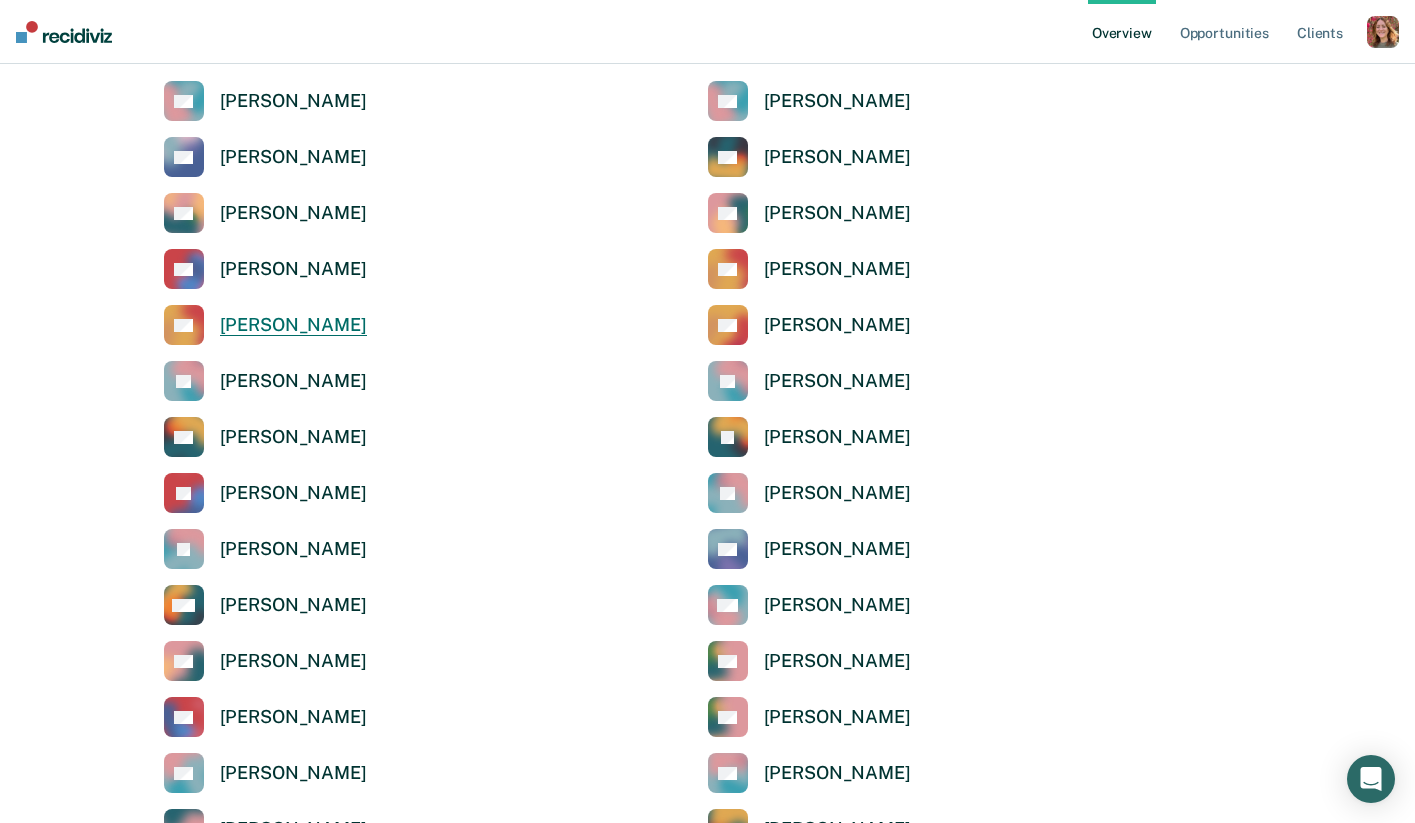 click on "[PERSON_NAME]" at bounding box center (293, 325) 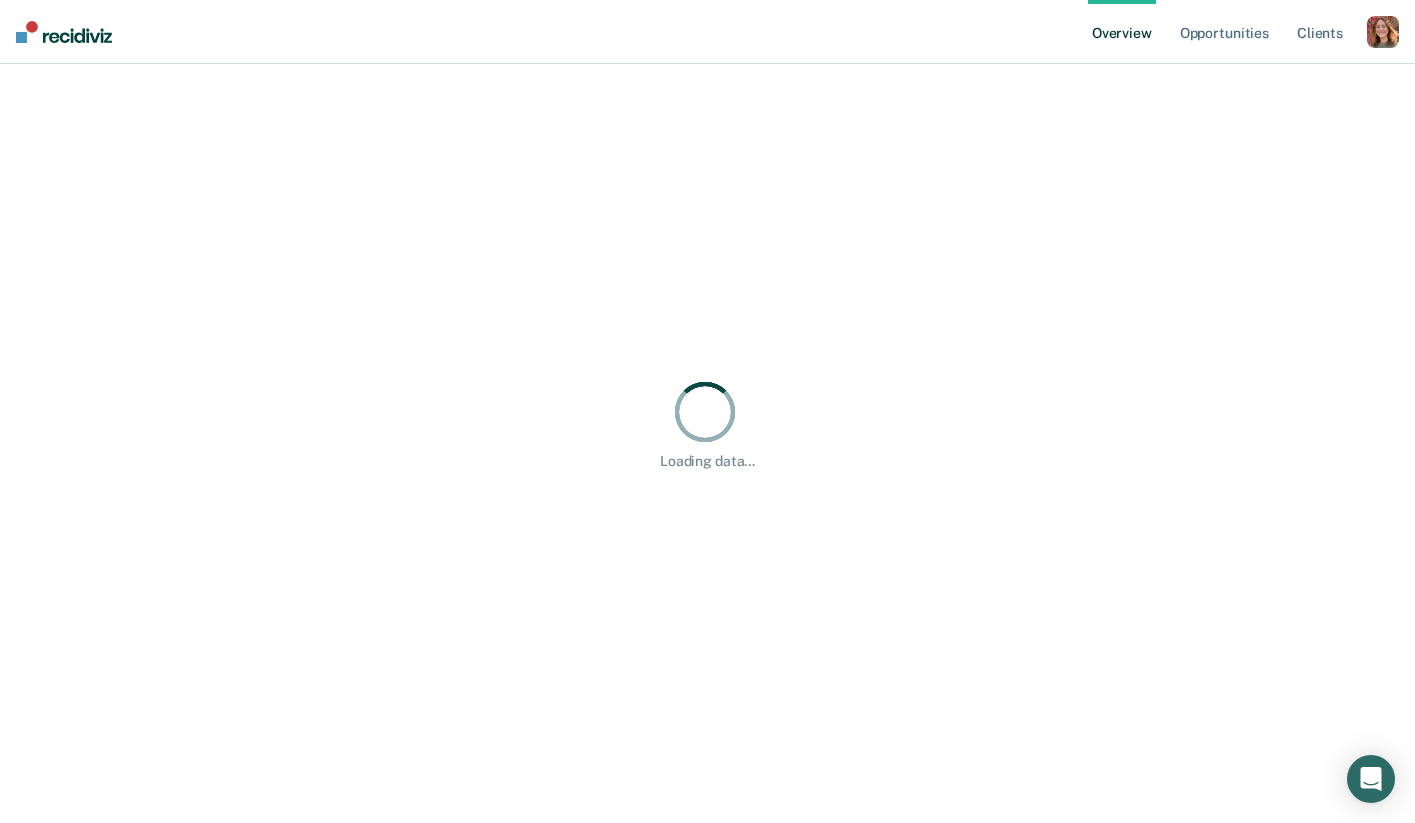 scroll, scrollTop: 0, scrollLeft: 0, axis: both 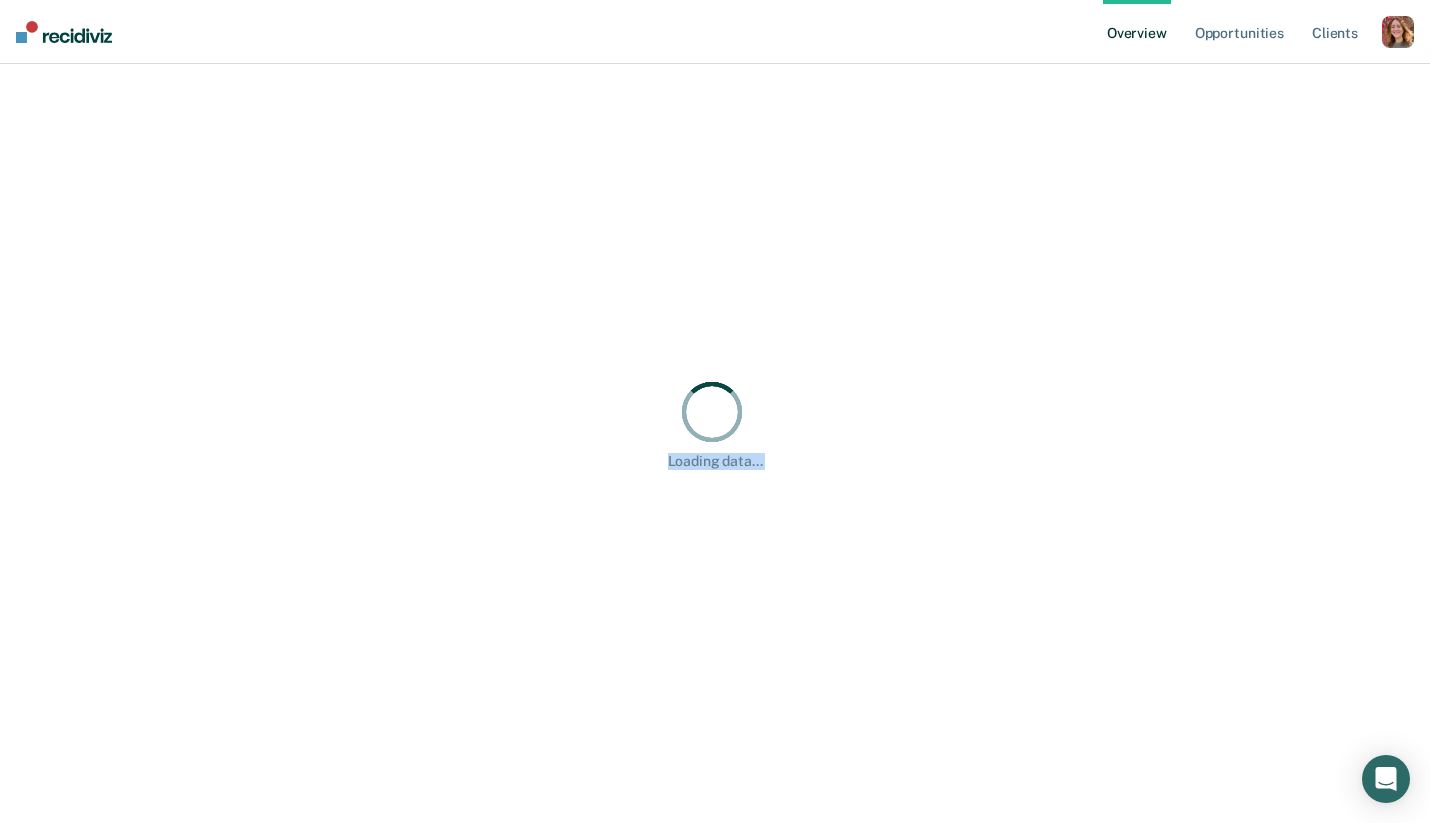click on "Loading data... Loading data..." at bounding box center [715, 423] 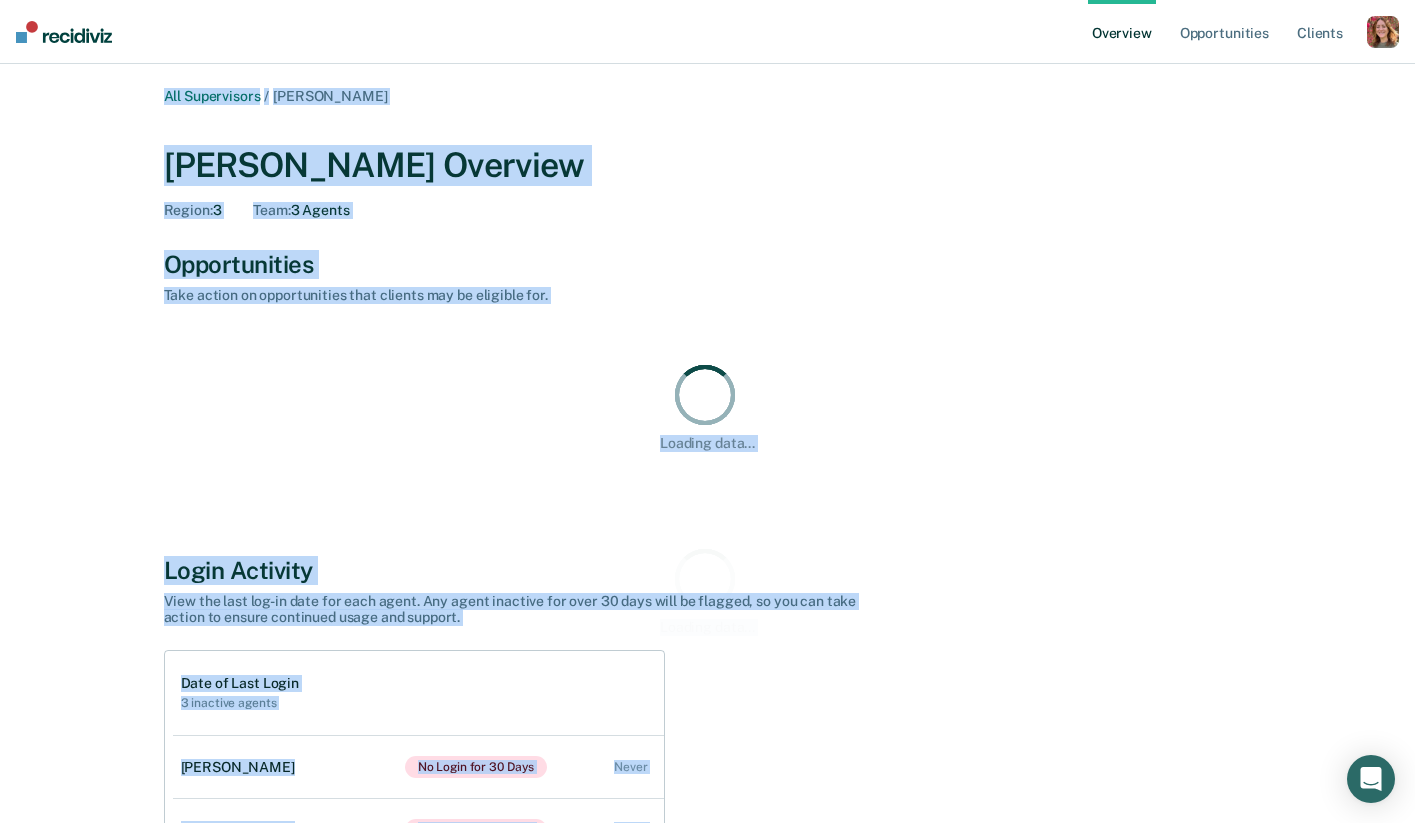 scroll, scrollTop: 901, scrollLeft: 0, axis: vertical 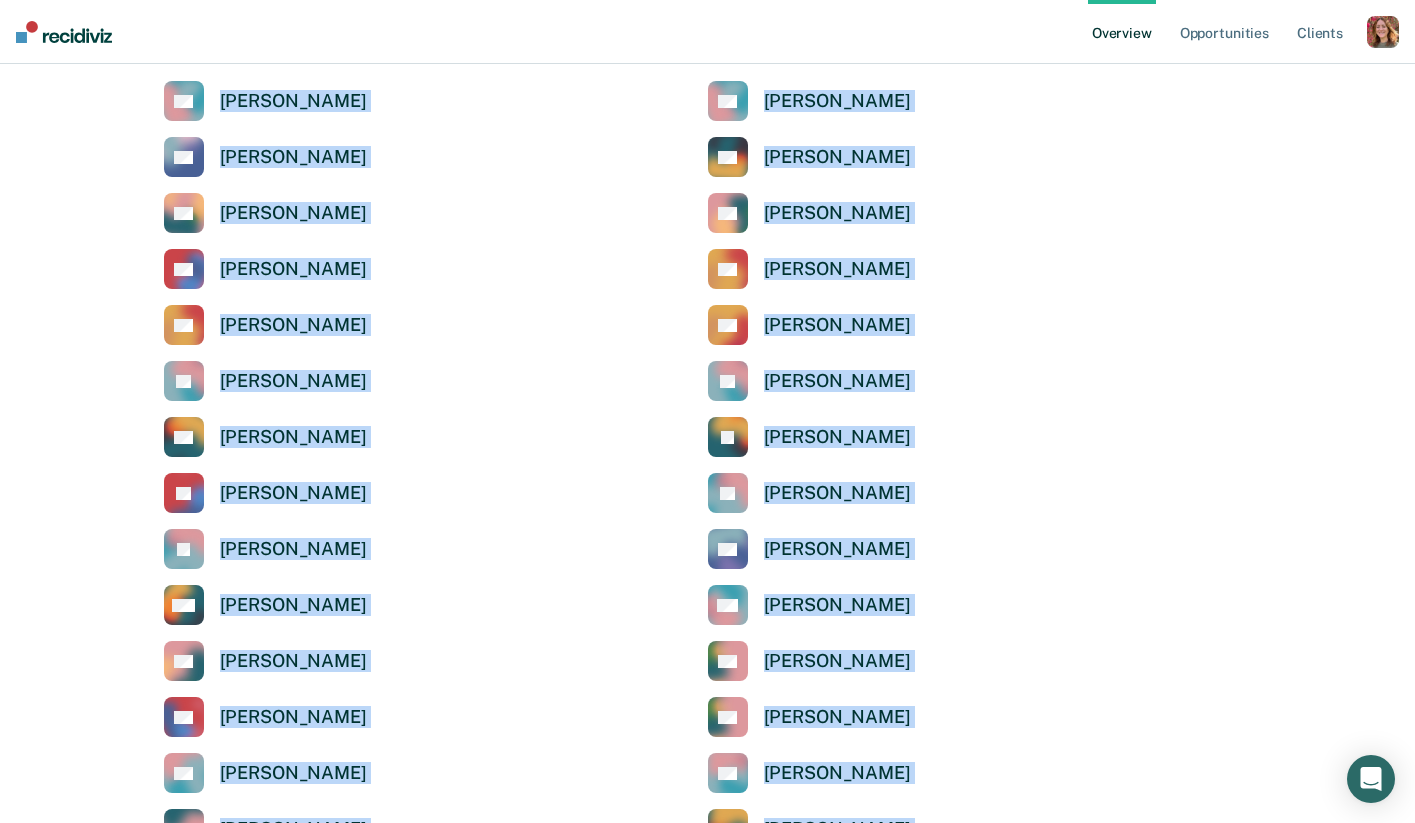 click on "AA [PERSON_NAME] AA [PERSON_NAME] AR [PERSON_NAME] [PERSON_NAME] [PERSON_NAME] [PERSON_NAME] CR [PERSON_NAME] CC [PERSON_NAME] CH [PERSON_NAME] CH [PERSON_NAME] DG [PERSON_NAME] DJ [PERSON_NAME] DJ [PERSON_NAME] [PERSON_NAME] [PERSON_NAME] [PERSON_NAME] [PERSON_NAME] [PERSON_NAME] JP [PERSON_NAME] KB [PERSON_NAME] KW [PERSON_NAME] MA [PERSON_NAME] NS [PERSON_NAME] RC [PERSON_NAME] [PERSON_NAME] [PERSON_NAME] [PERSON_NAME] SA [PERSON_NAME] SS [PERSON_NAME] SH [PERSON_NAME] SU [PERSON_NAME] TP [PERSON_NAME] [PERSON_NAME] [PERSON_NAME] TG [PERSON_NAME] TH [PERSON_NAME]" at bounding box center [708, 521] 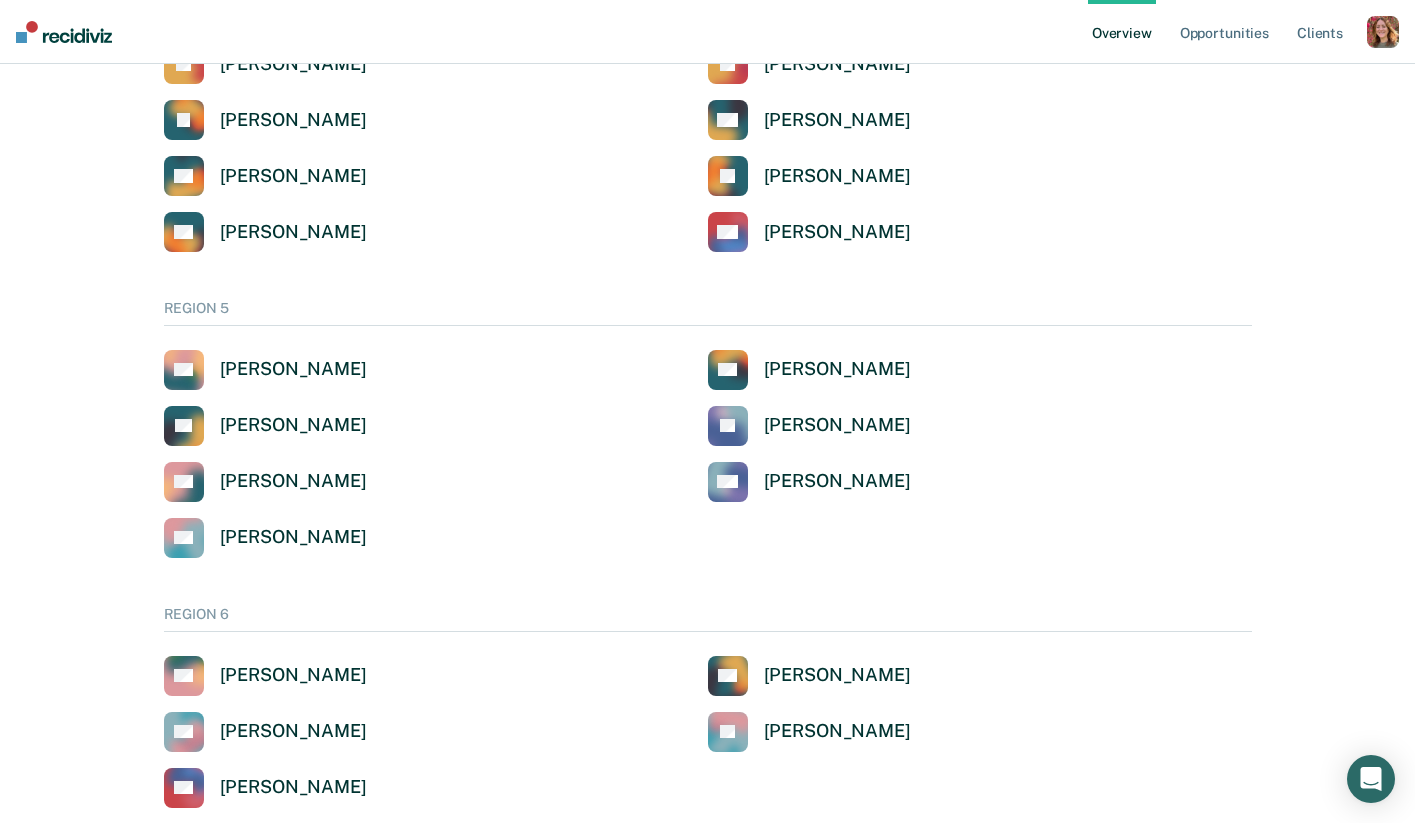 scroll, scrollTop: 1989, scrollLeft: 0, axis: vertical 